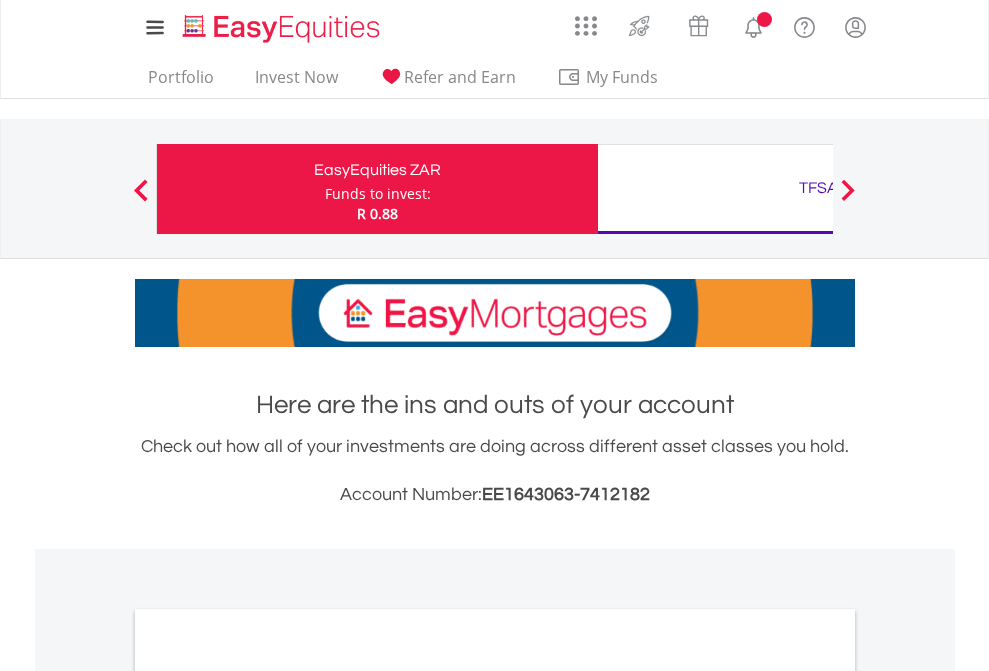 scroll, scrollTop: 0, scrollLeft: 0, axis: both 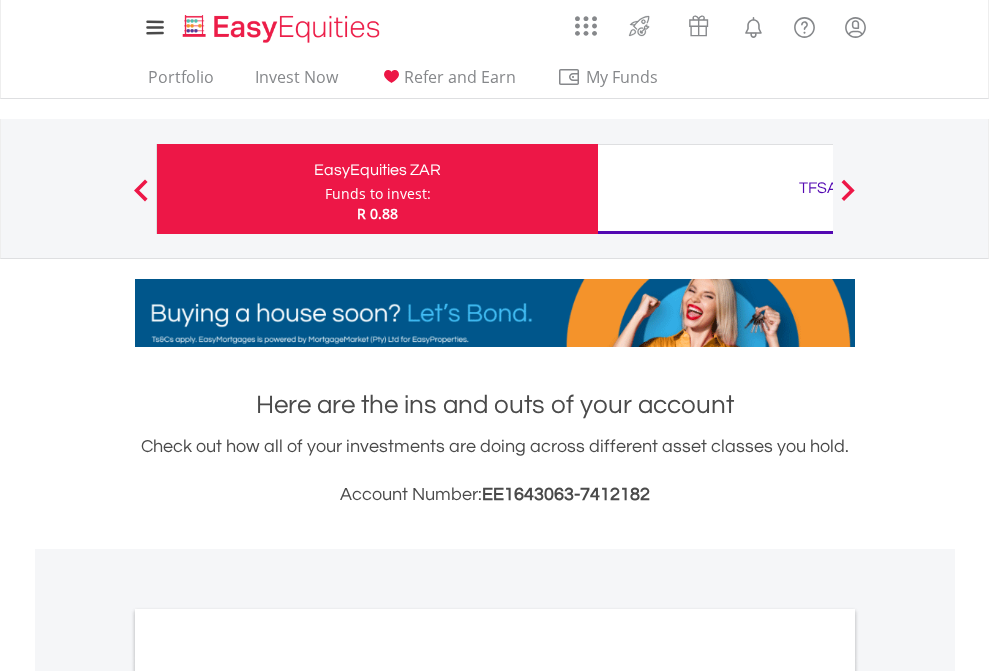 click on "Funds to invest:" at bounding box center (378, 194) 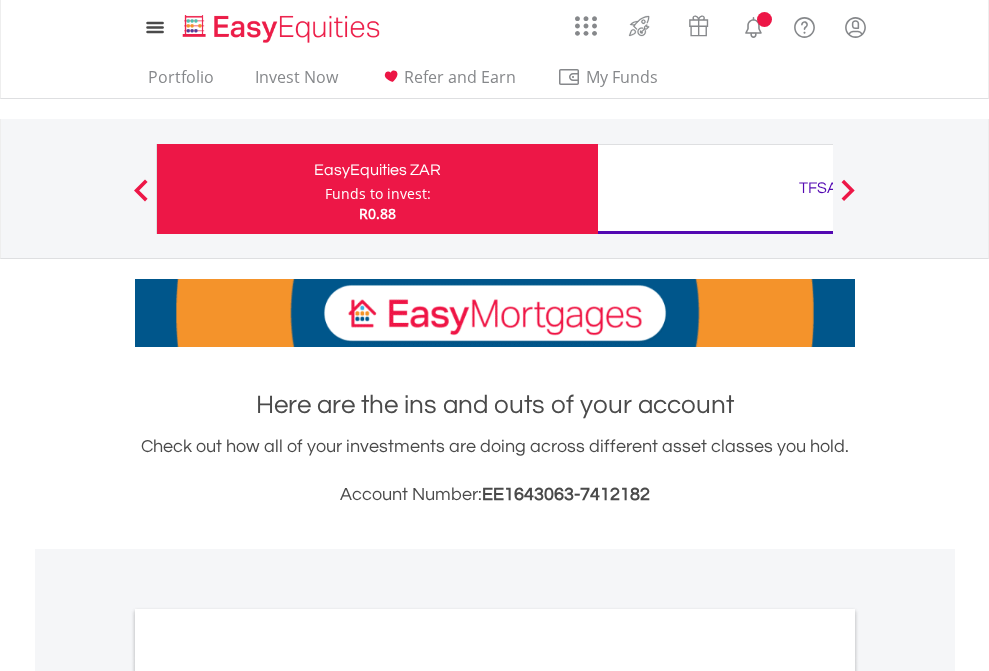 scroll, scrollTop: 0, scrollLeft: 0, axis: both 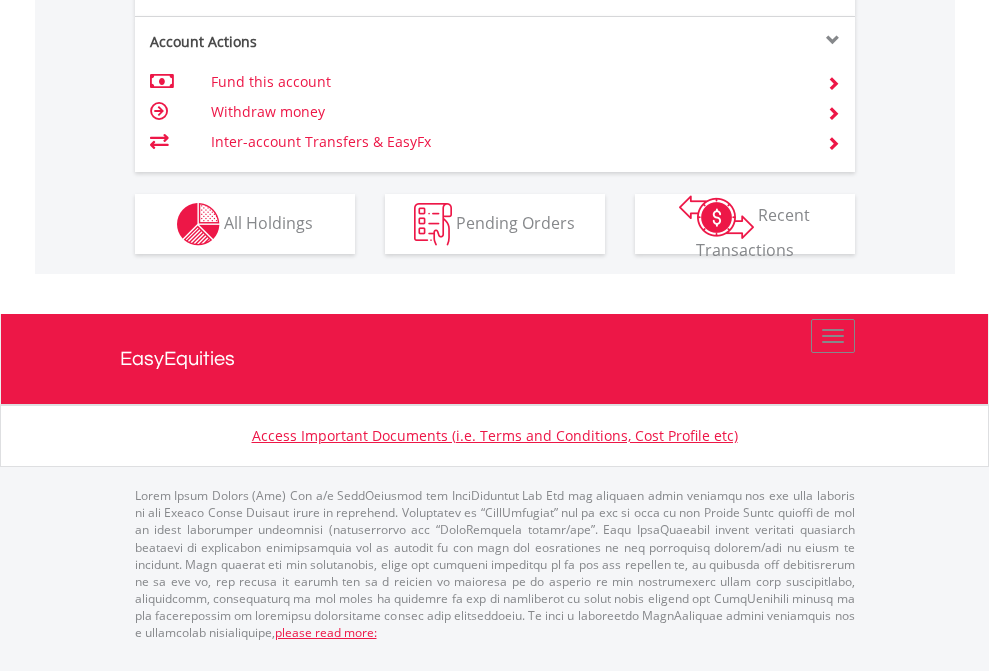 click on "Investment types" at bounding box center (706, -337) 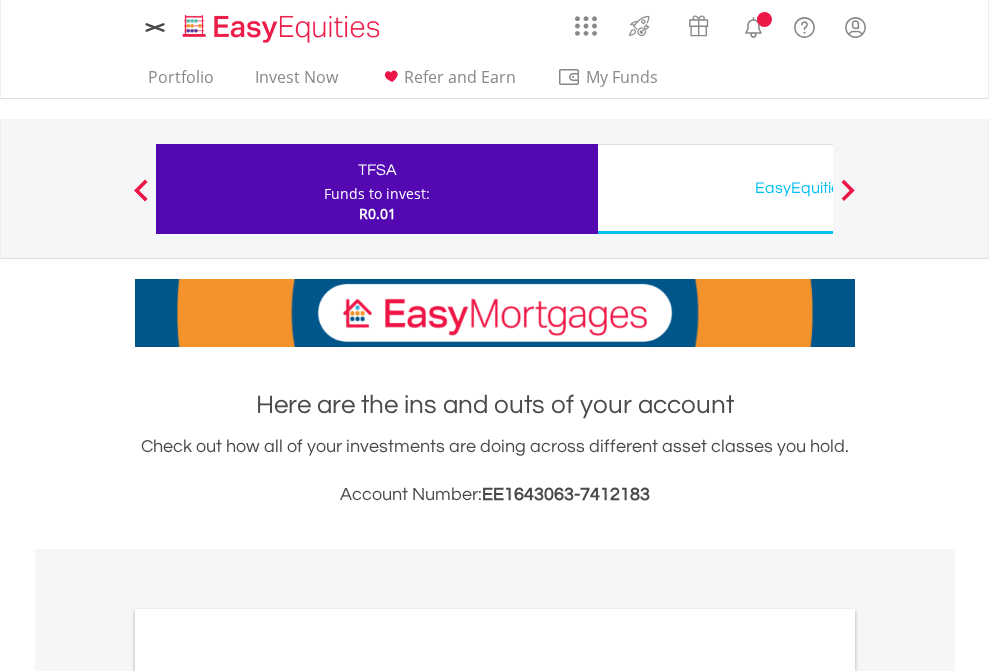 scroll, scrollTop: 0, scrollLeft: 0, axis: both 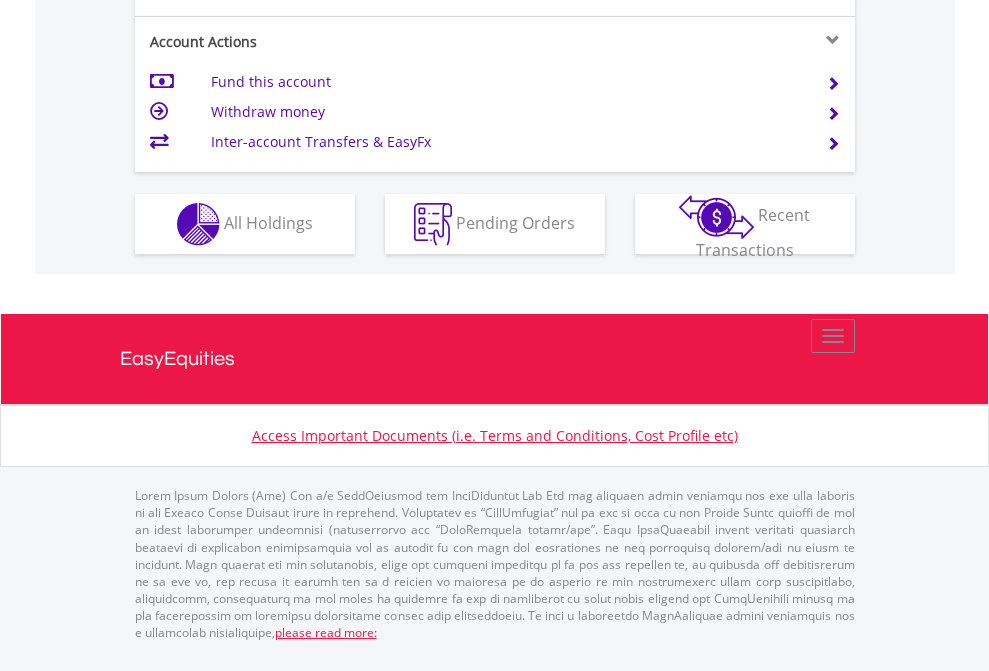 click on "Investment types" at bounding box center (706, -337) 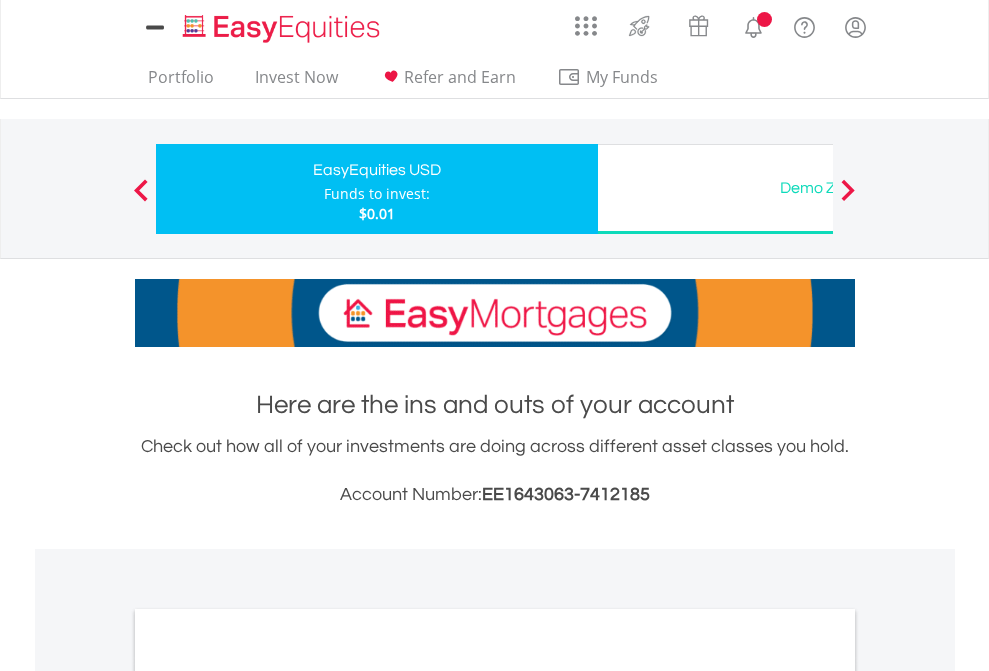 scroll, scrollTop: 0, scrollLeft: 0, axis: both 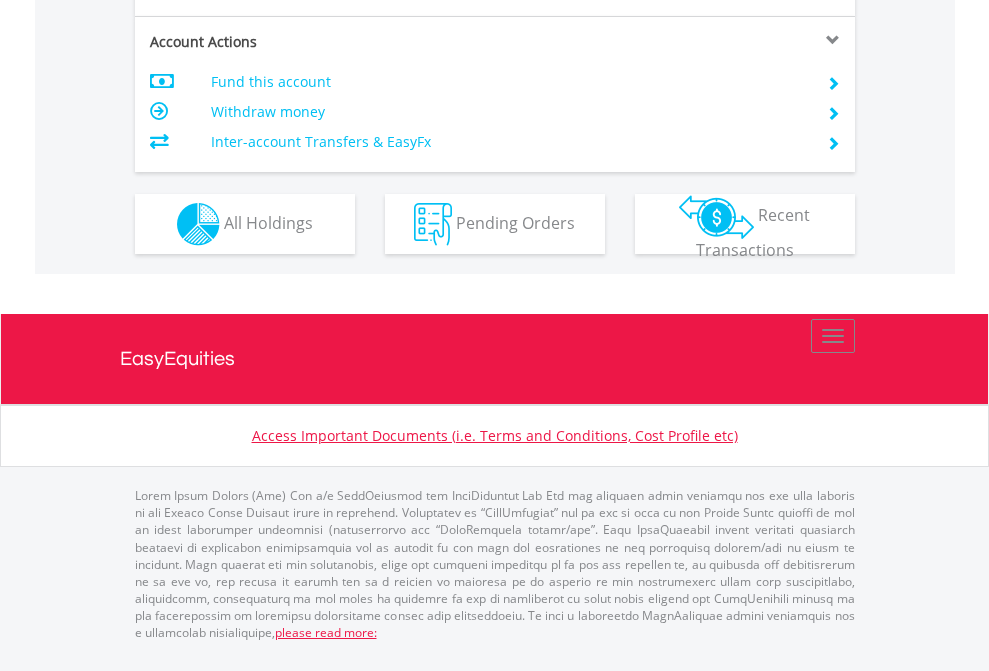 click on "Investment types" at bounding box center (706, -337) 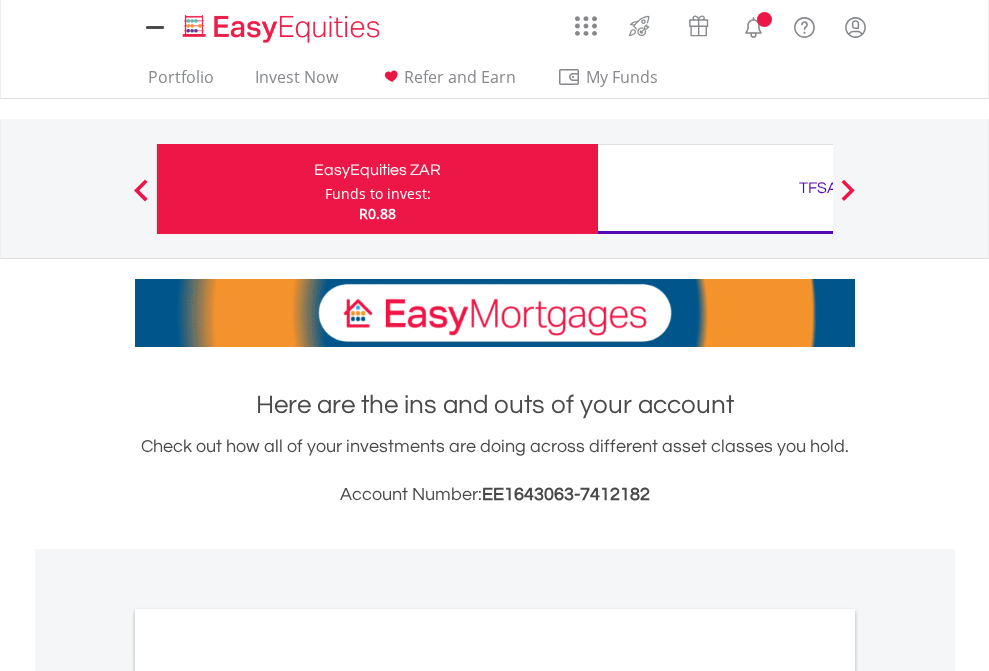 click on "All Holdings" at bounding box center (268, 1096) 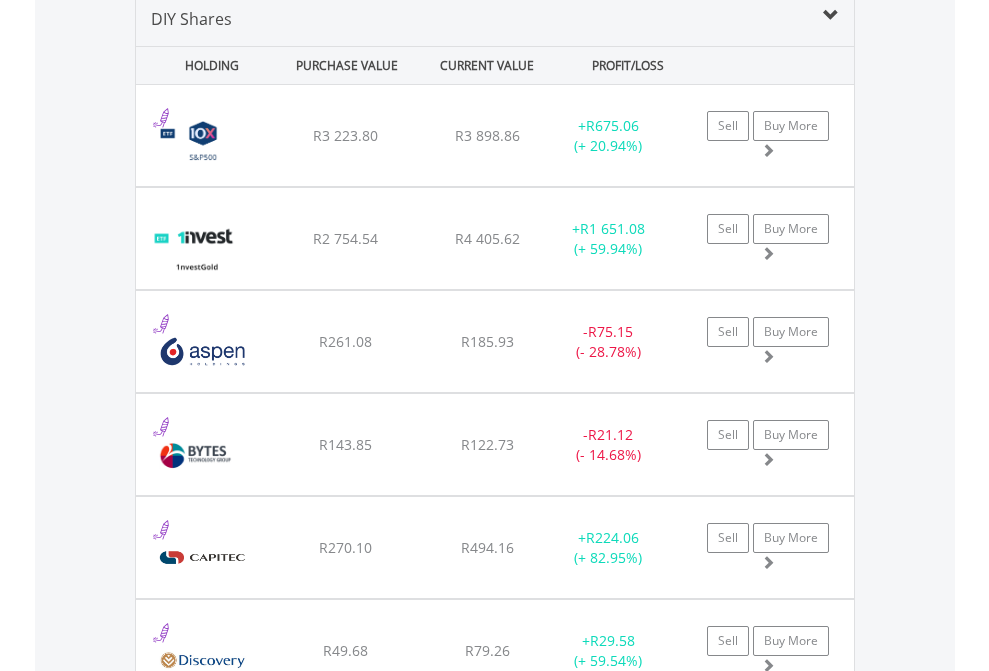 scroll, scrollTop: 1933, scrollLeft: 0, axis: vertical 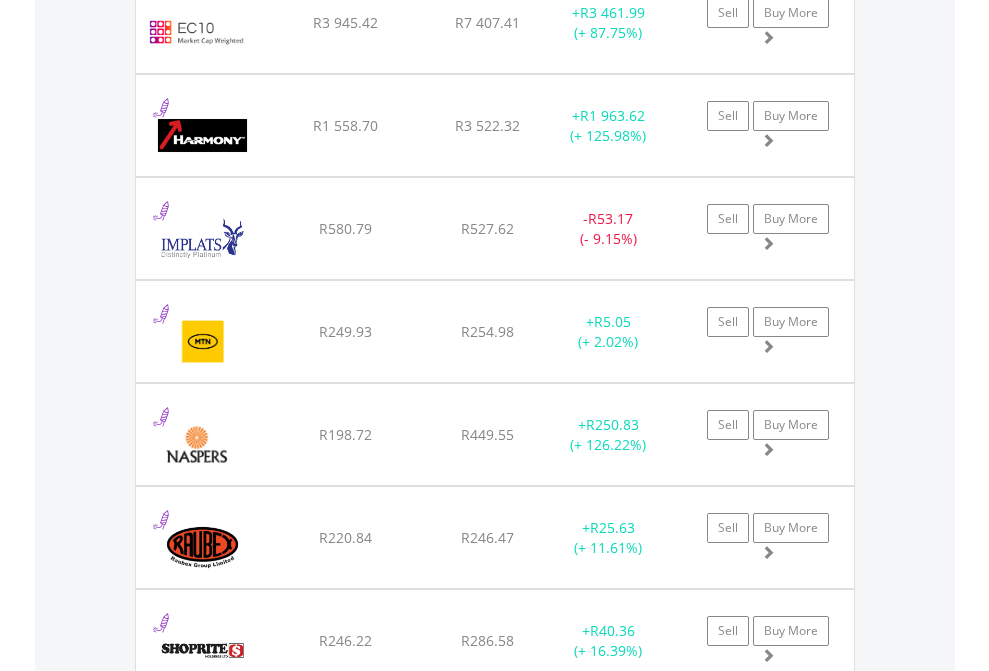 click on "TFSA" at bounding box center [818, -1745] 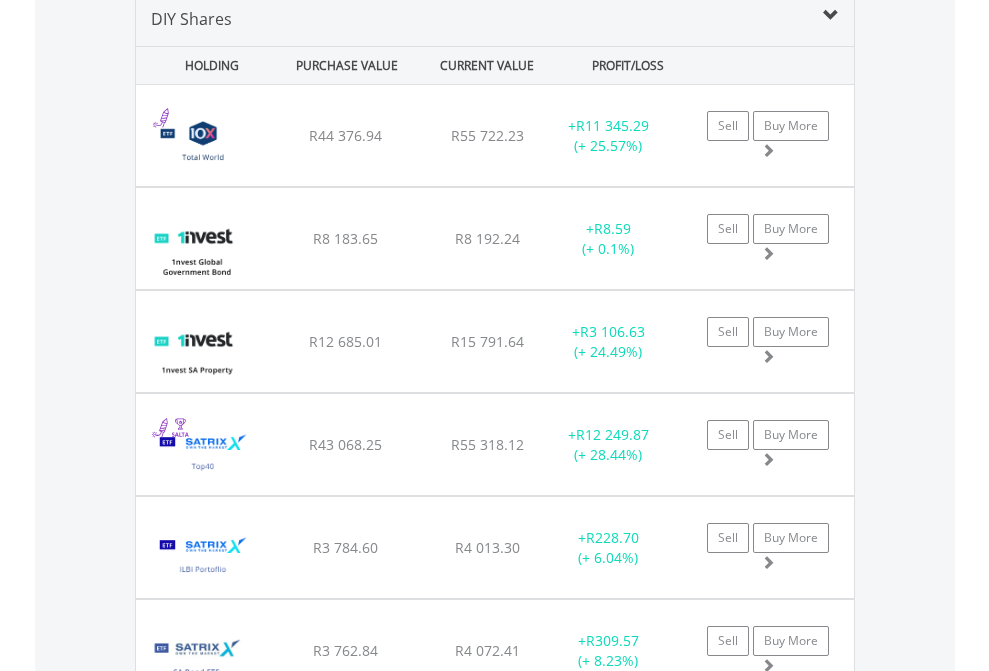 scroll, scrollTop: 1933, scrollLeft: 0, axis: vertical 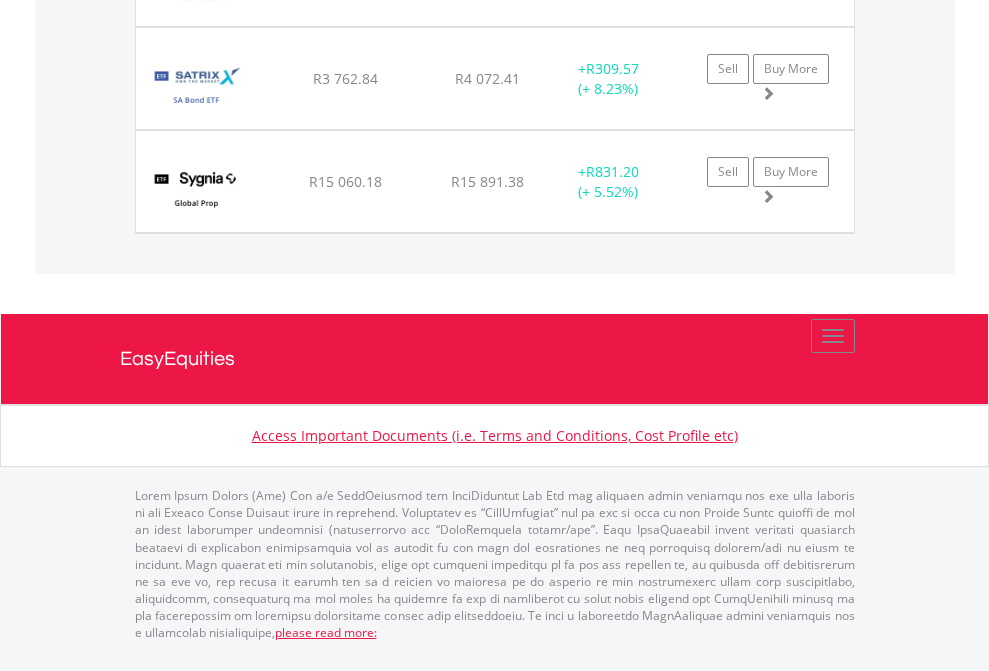 click on "EasyEquities USD" at bounding box center (818, -1586) 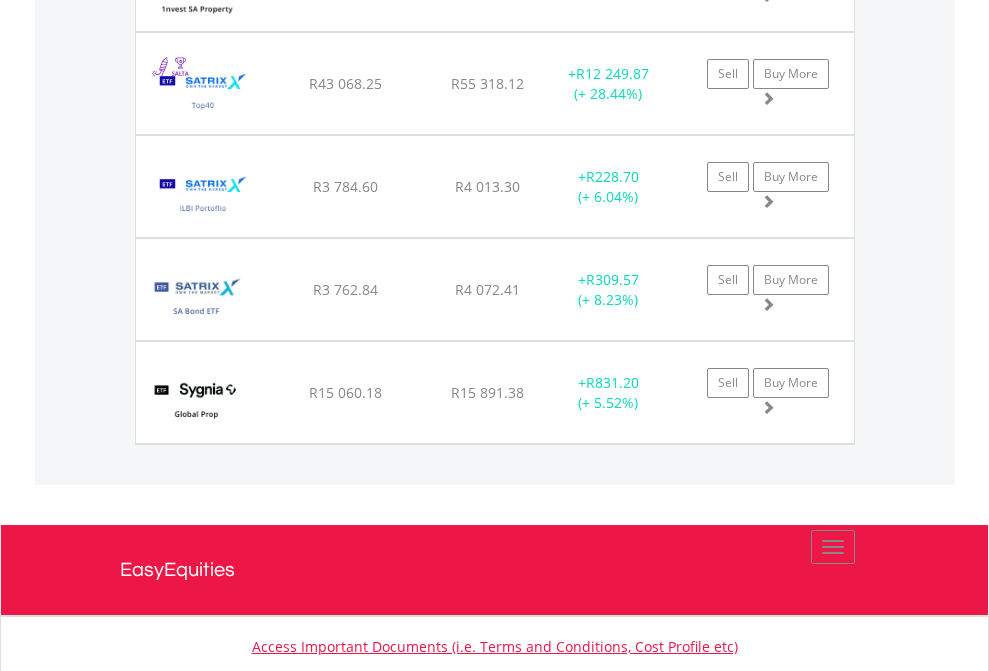 scroll, scrollTop: 144, scrollLeft: 0, axis: vertical 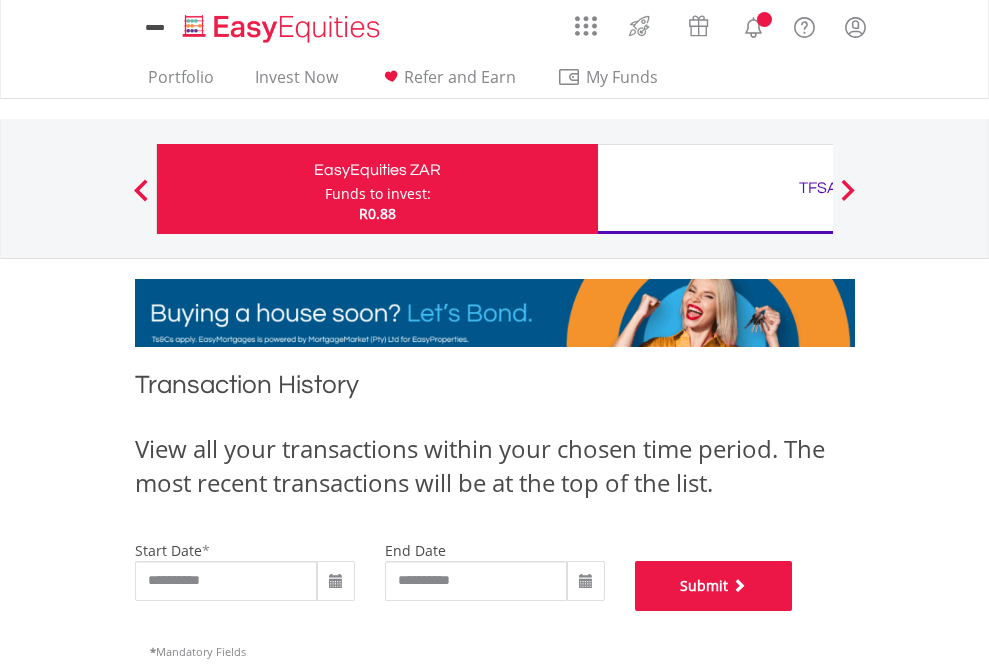 click on "Submit" at bounding box center (714, 586) 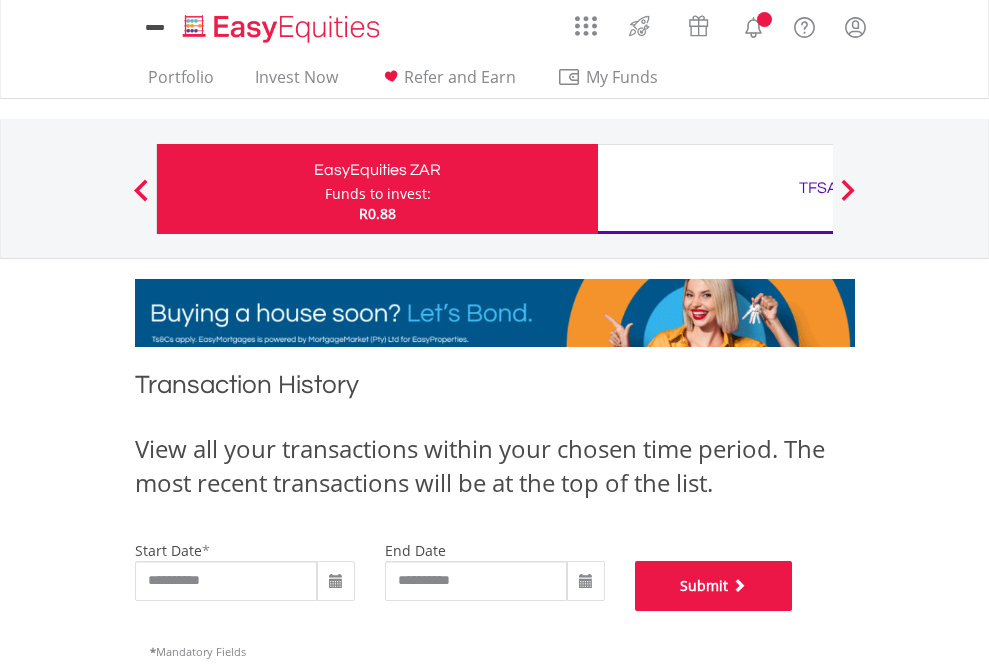 scroll, scrollTop: 811, scrollLeft: 0, axis: vertical 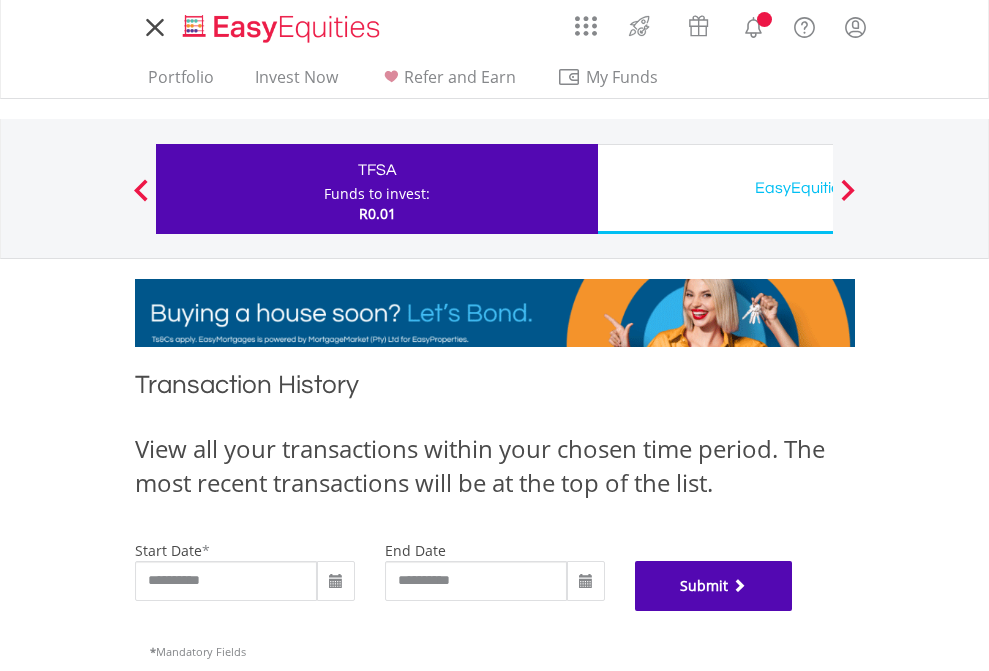 click on "Submit" at bounding box center [714, 586] 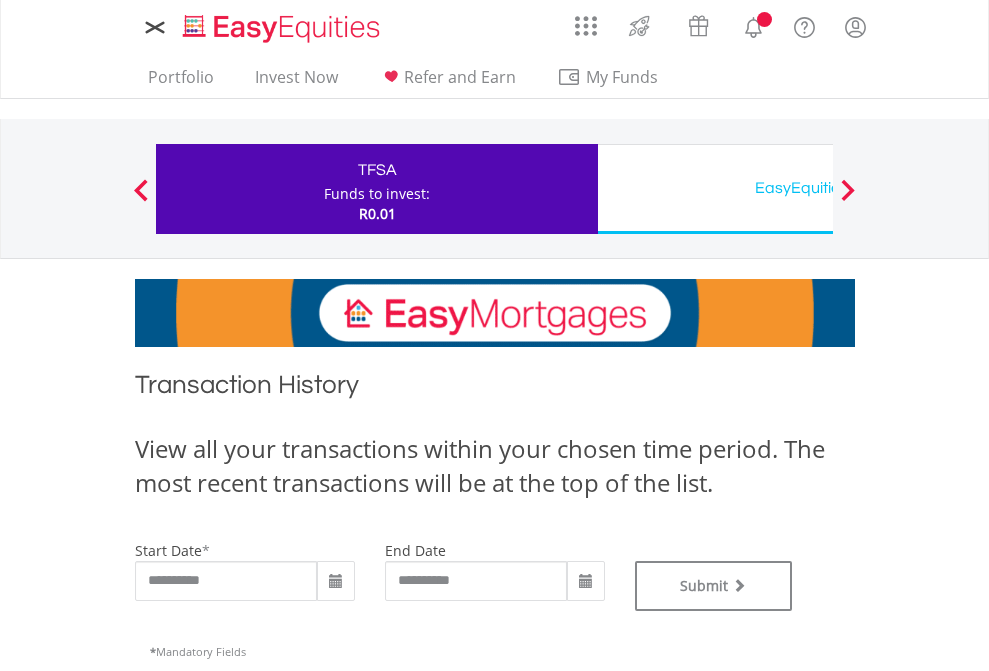 scroll, scrollTop: 0, scrollLeft: 0, axis: both 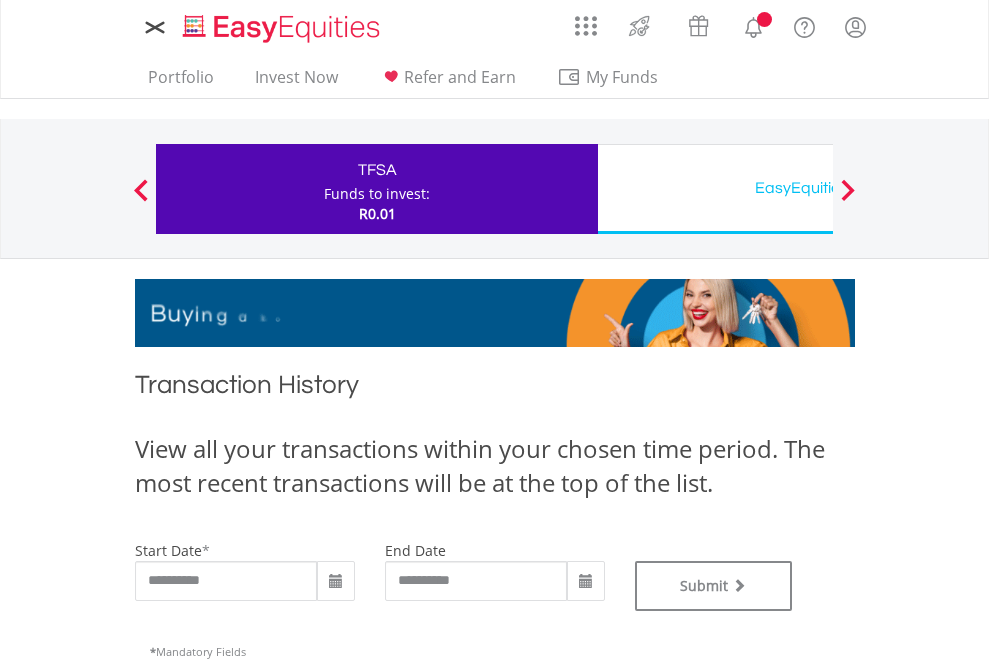click on "EasyEquities USD" at bounding box center (818, 188) 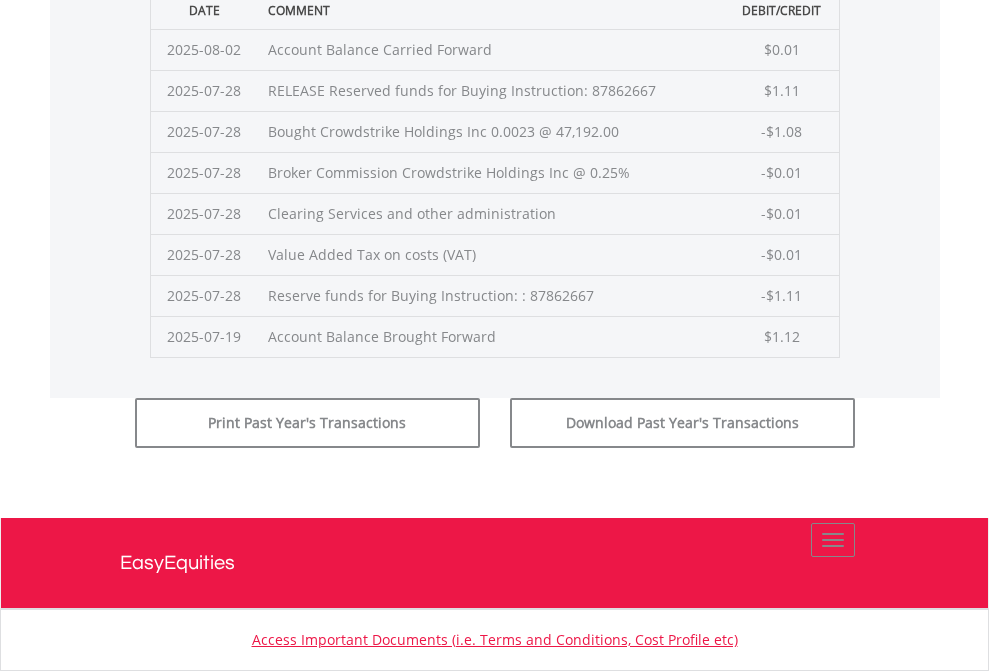 click on "Submit" at bounding box center [714, -225] 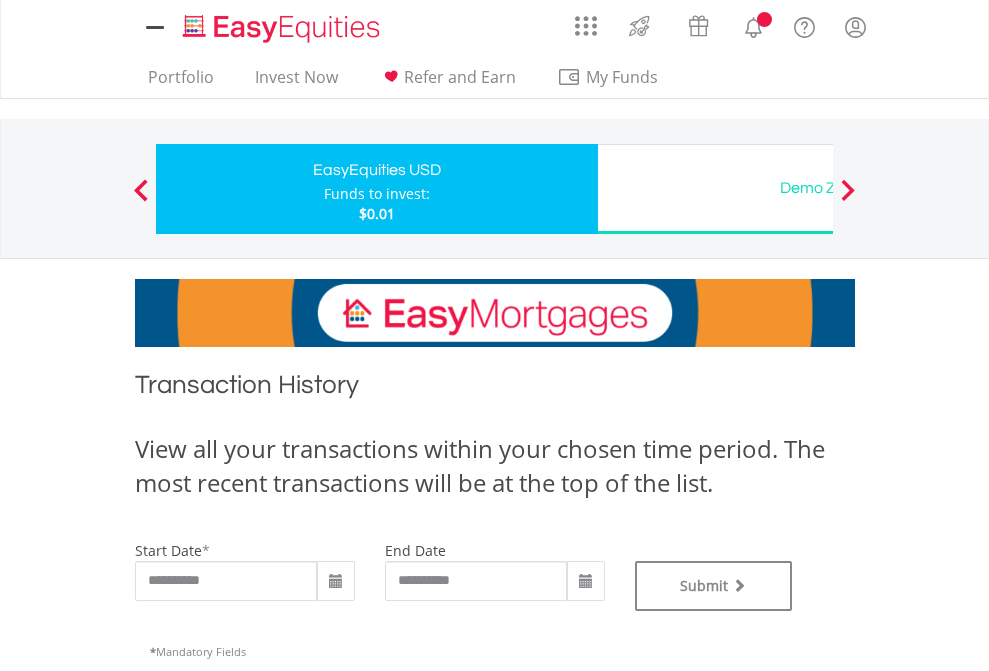 scroll, scrollTop: 0, scrollLeft: 0, axis: both 